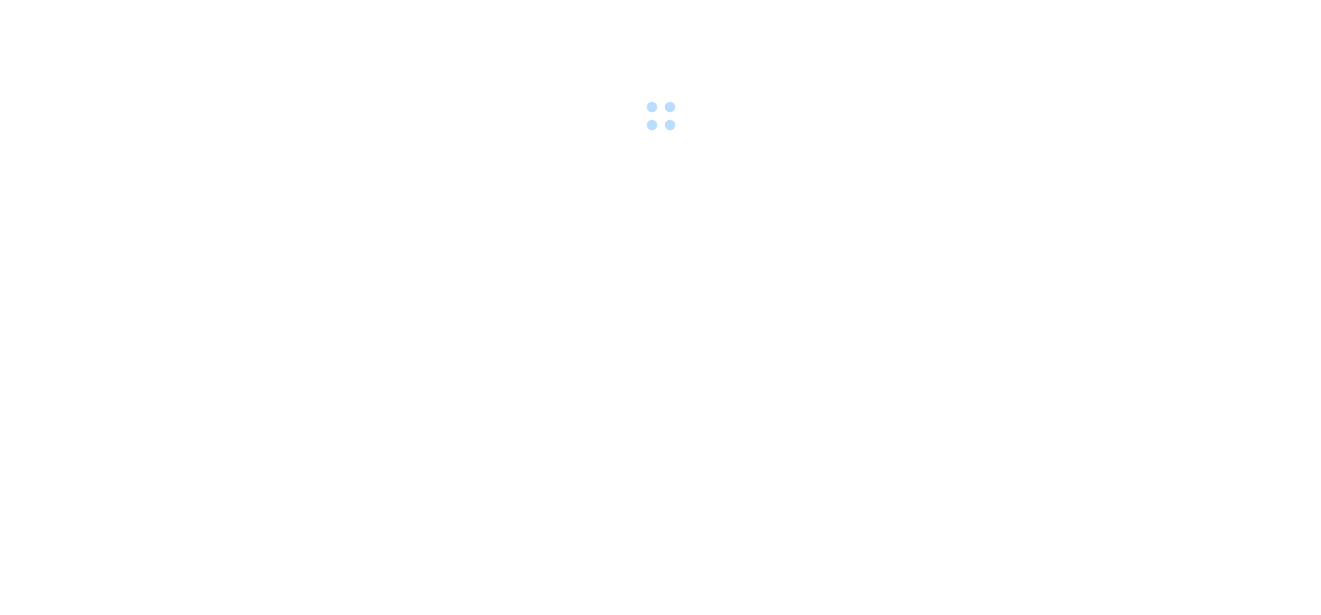 scroll, scrollTop: 0, scrollLeft: 0, axis: both 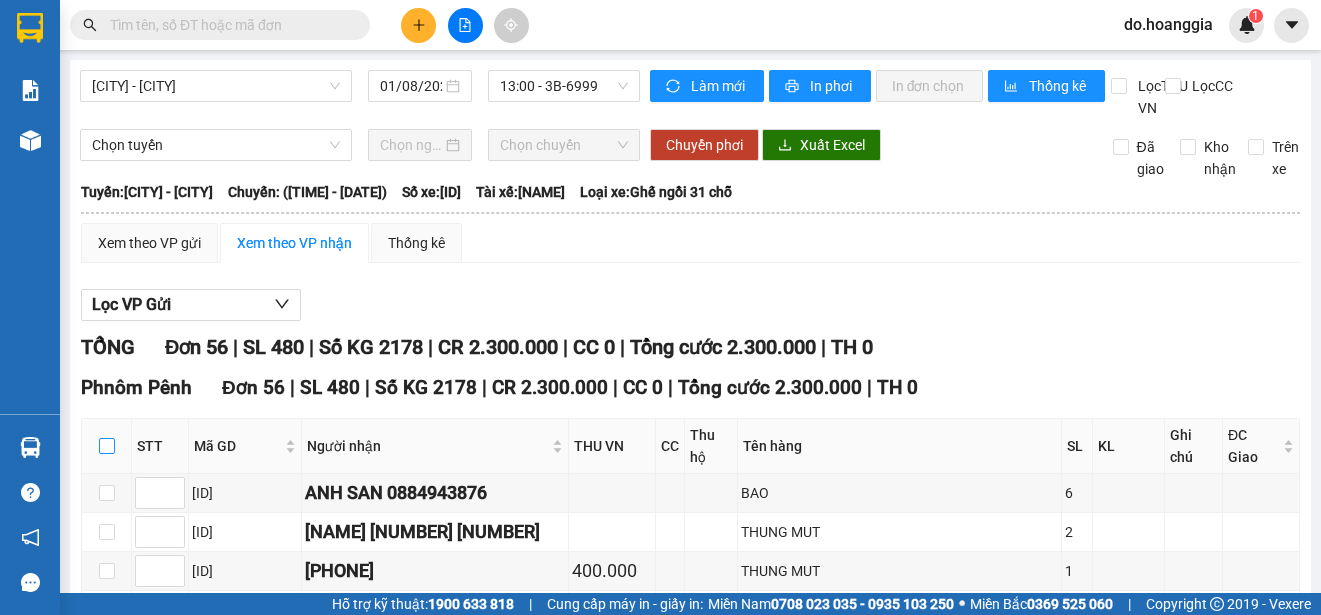 click at bounding box center [107, 446] 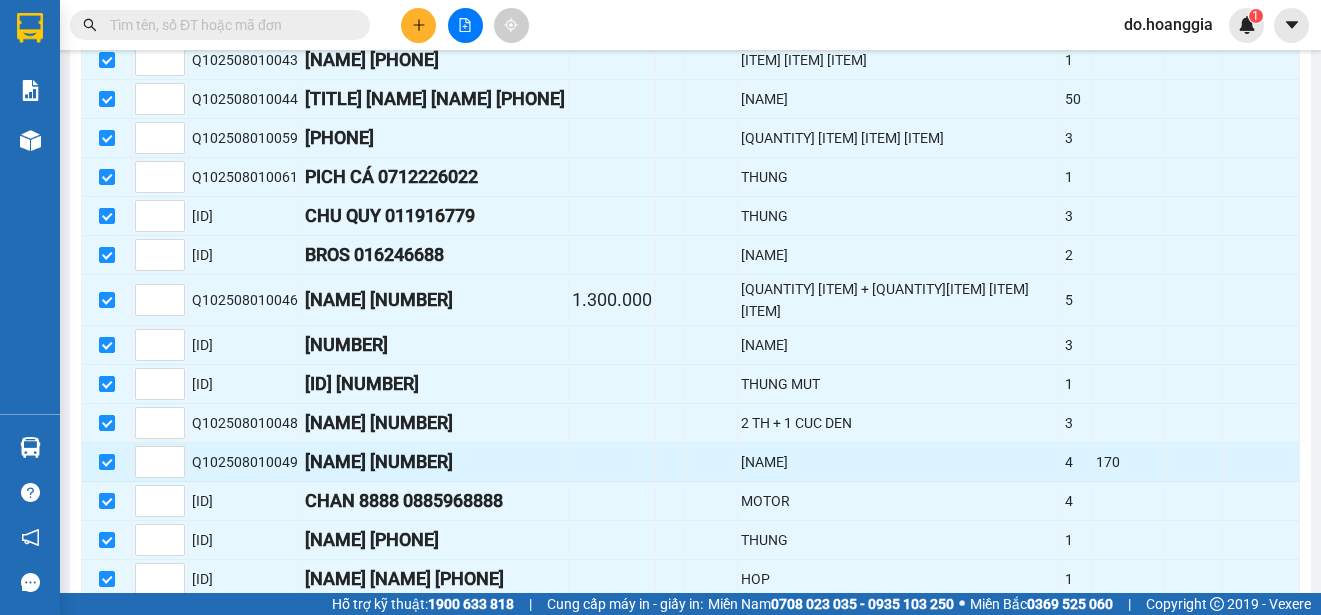 scroll, scrollTop: 2187, scrollLeft: 0, axis: vertical 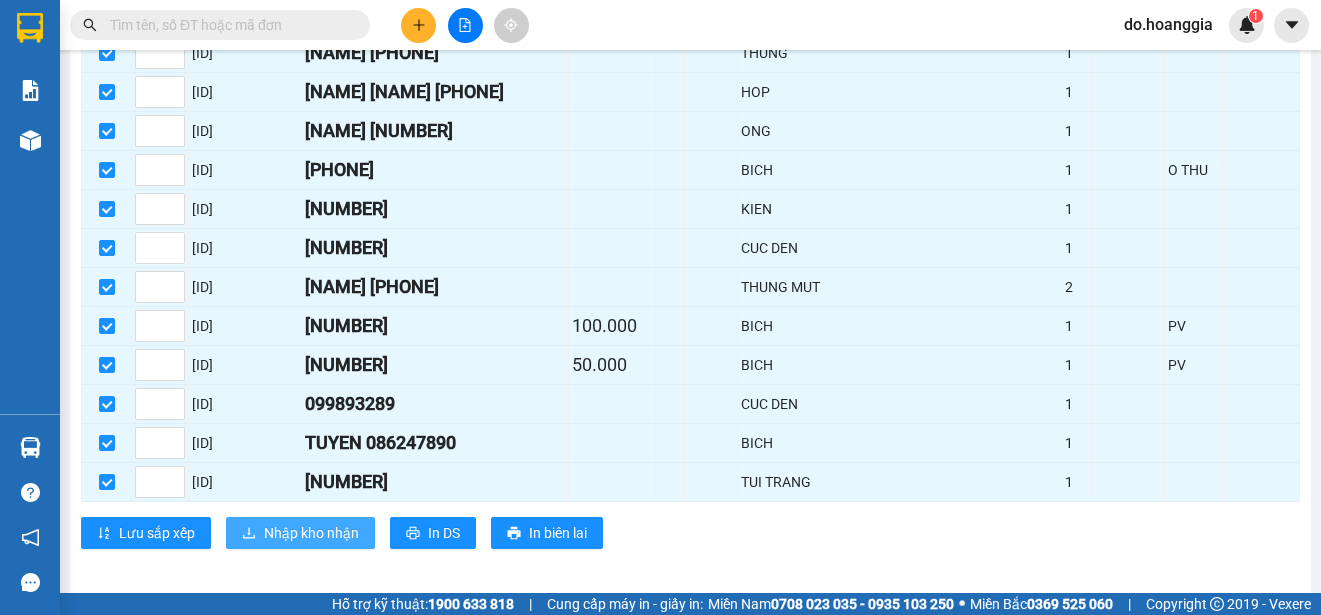 click on "Nhập kho nhận" at bounding box center [311, 533] 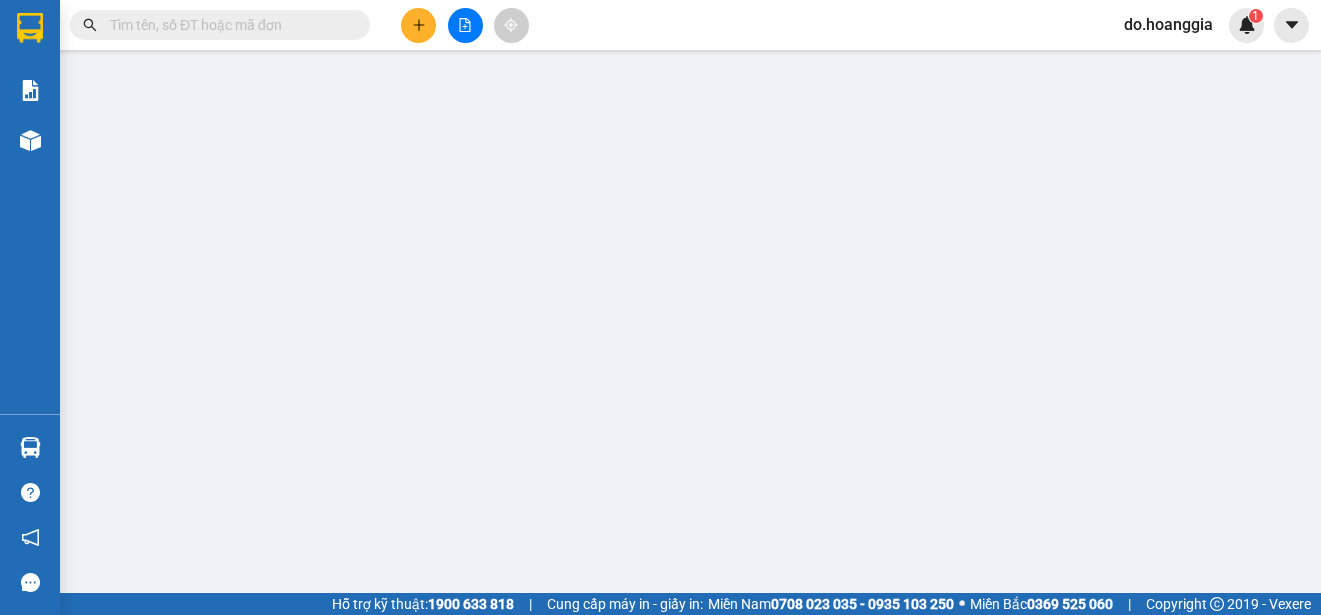 scroll, scrollTop: 0, scrollLeft: 0, axis: both 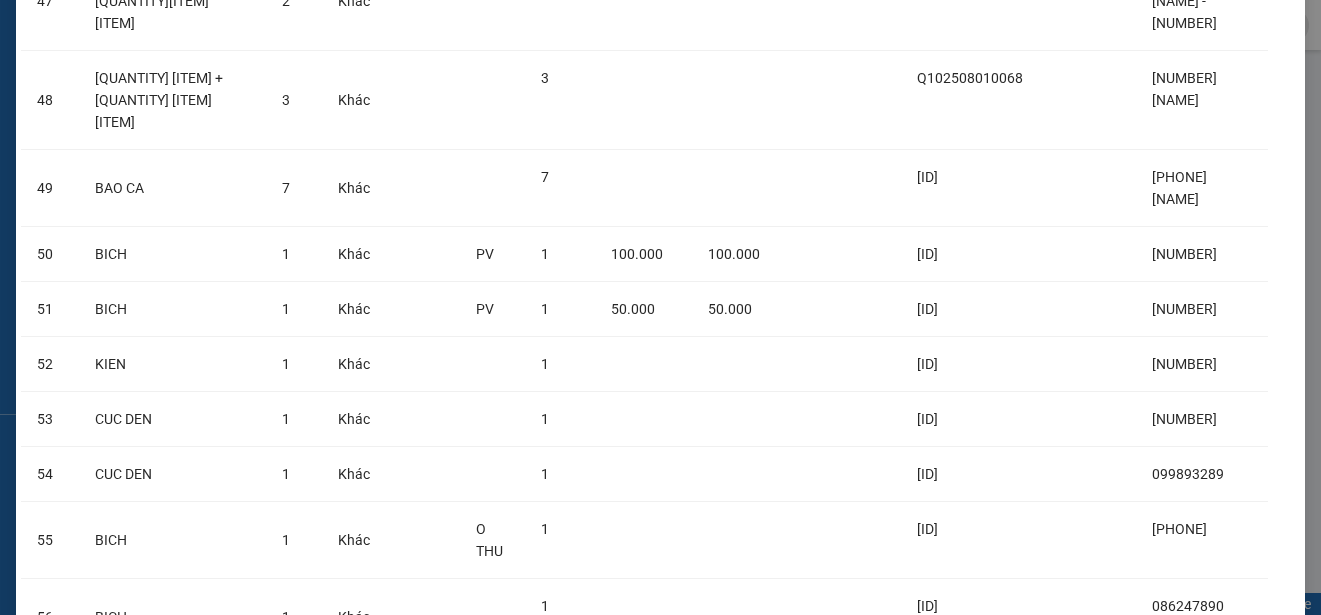click on "Nhập hàng kho nhận" at bounding box center (734, 802) 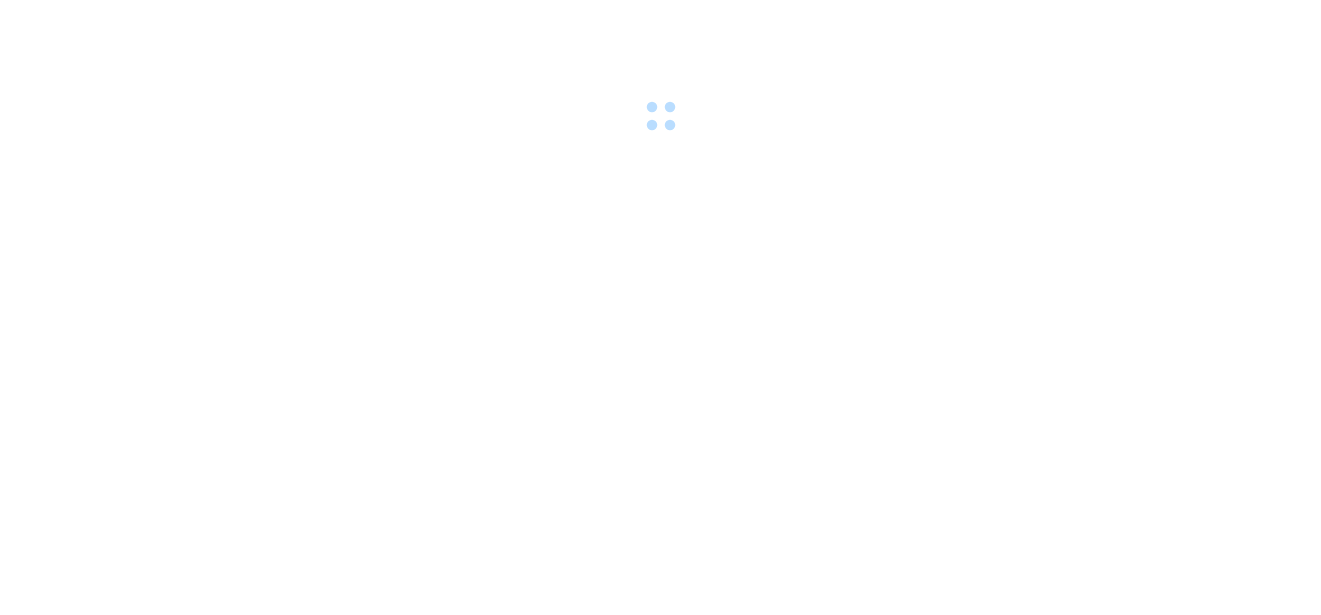 scroll, scrollTop: 0, scrollLeft: 0, axis: both 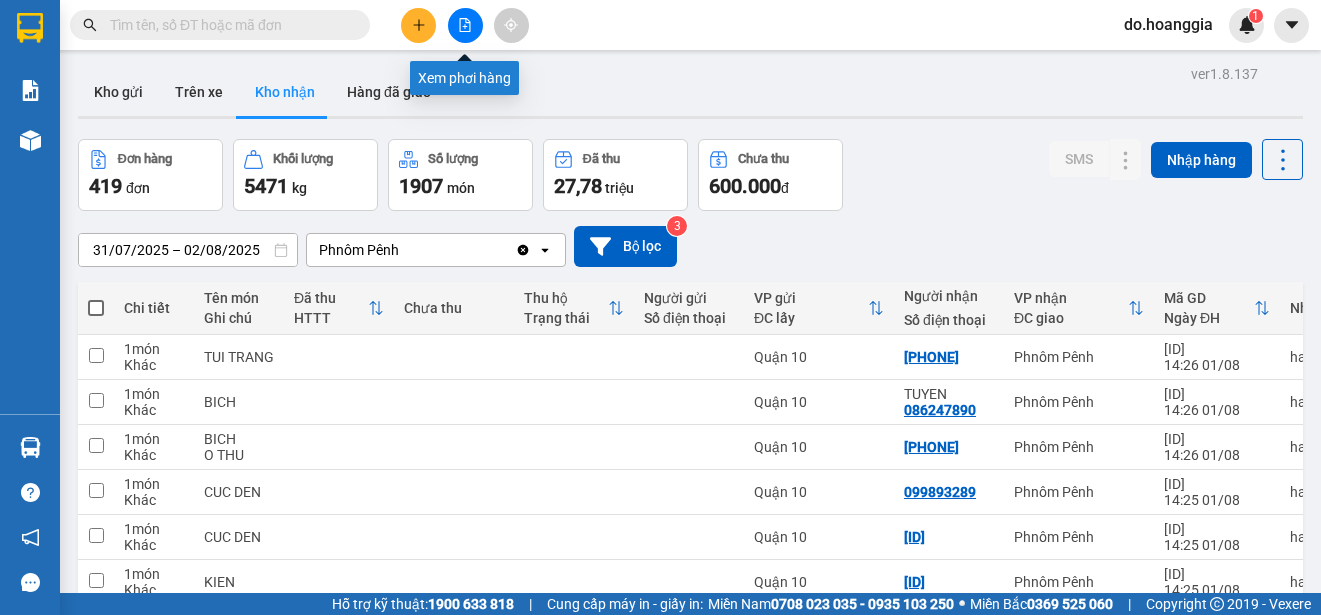 click 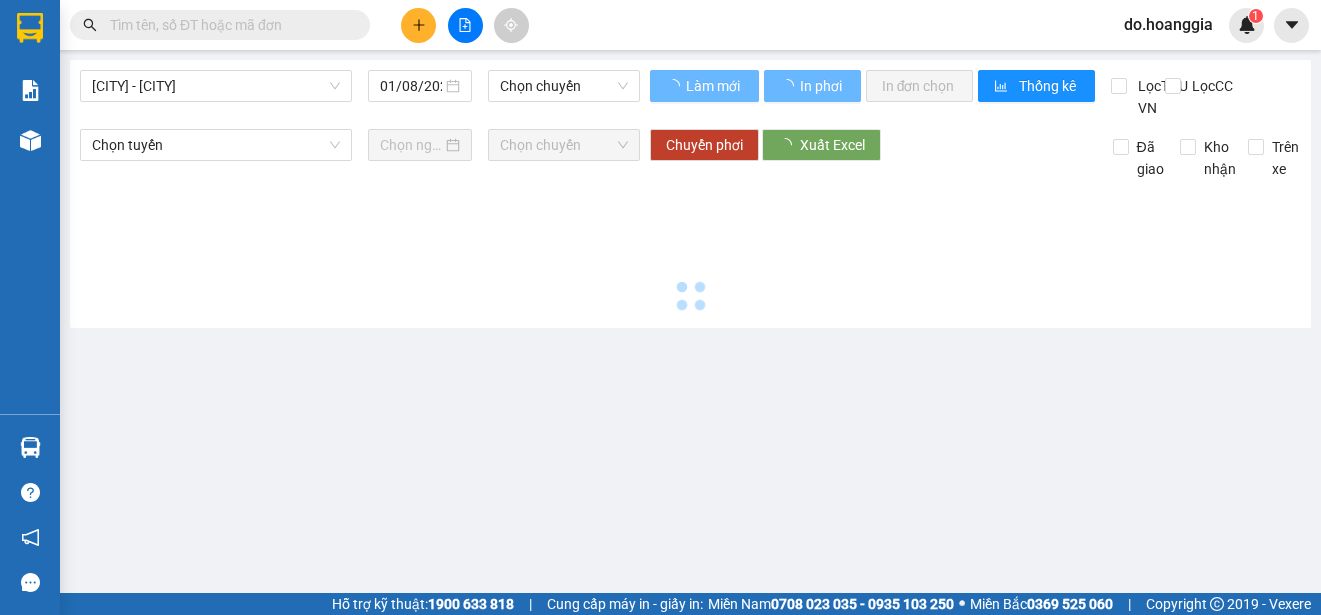 type on "02/08/2025" 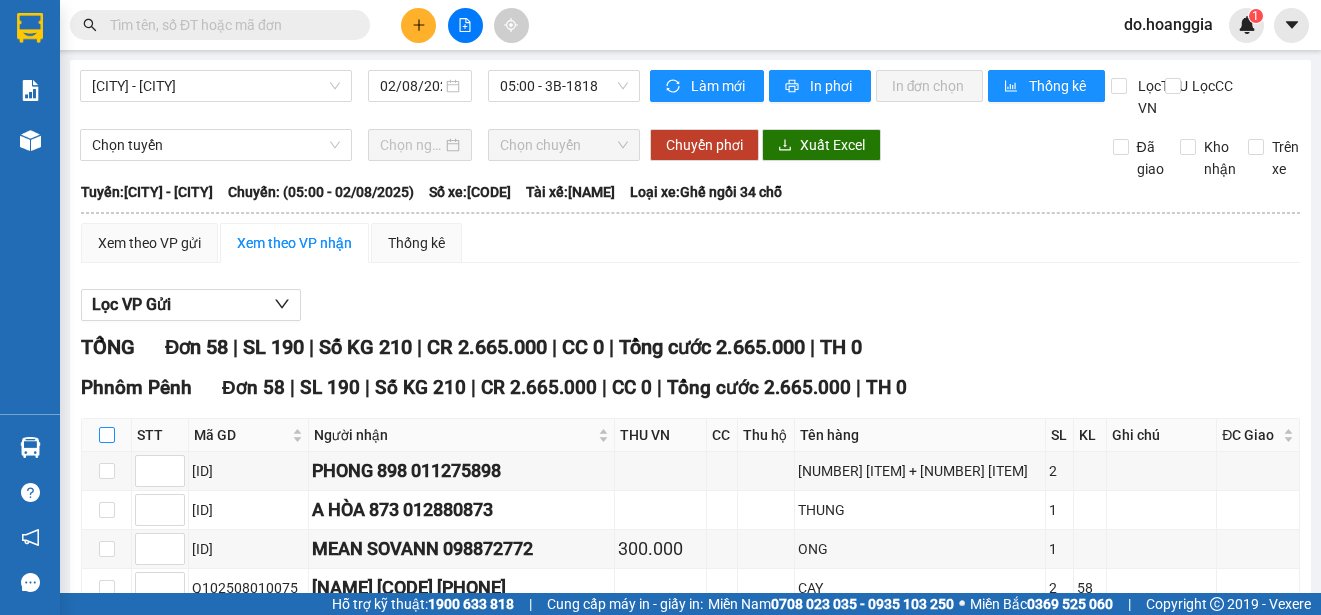 click at bounding box center [107, 435] 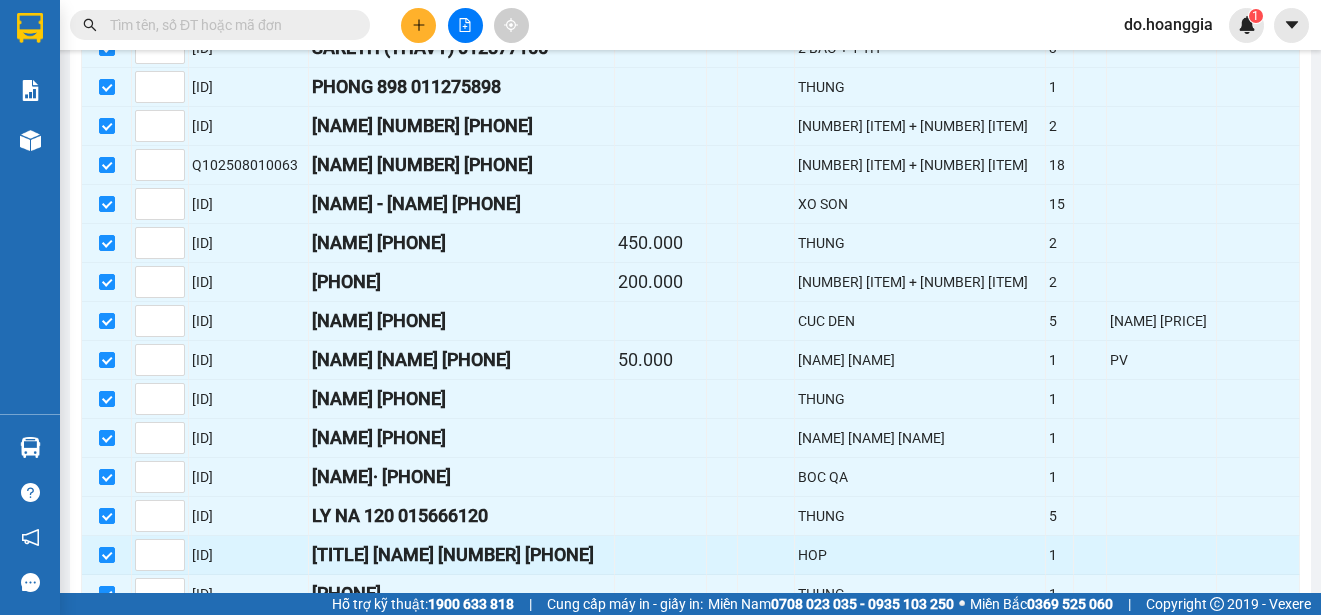 scroll, scrollTop: 2246, scrollLeft: 0, axis: vertical 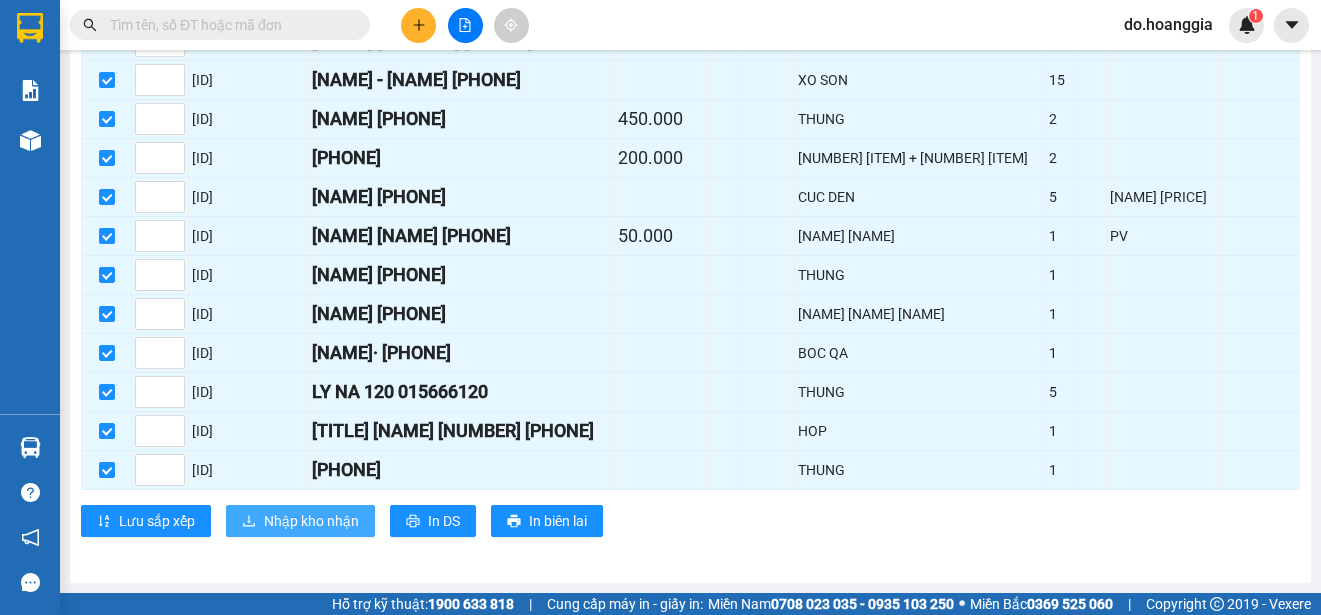 click on "Nhập kho nhận" at bounding box center (311, 521) 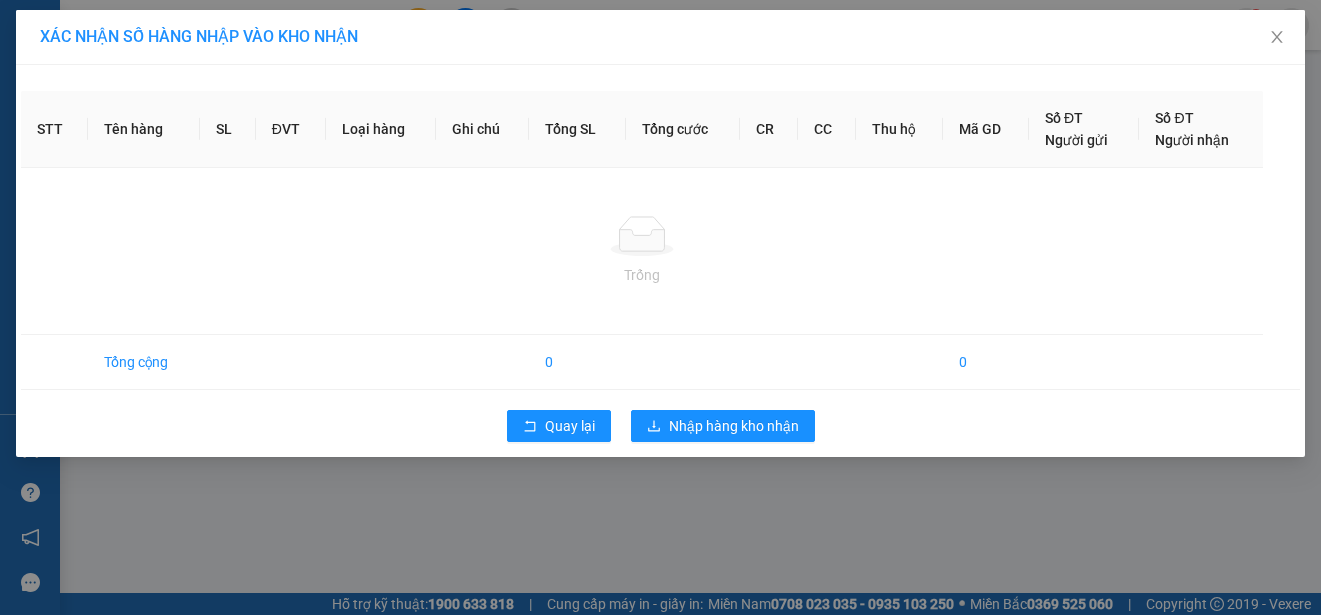 scroll, scrollTop: 0, scrollLeft: 0, axis: both 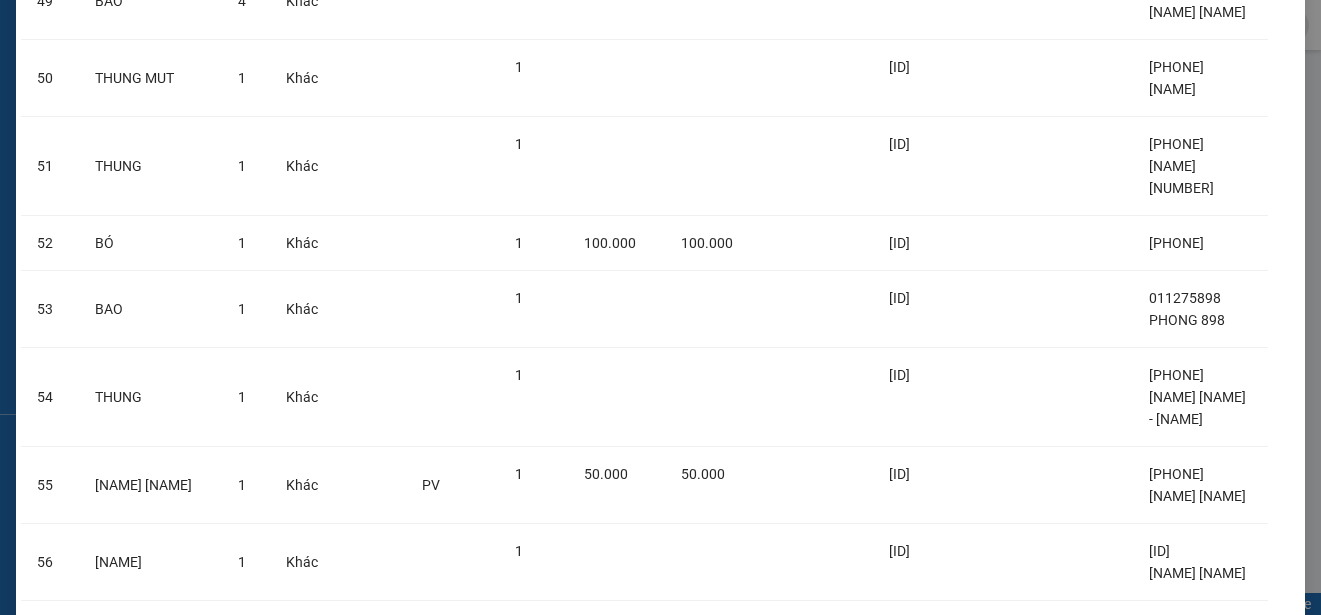 drag, startPoint x: 732, startPoint y: 560, endPoint x: 680, endPoint y: 559, distance: 52.009613 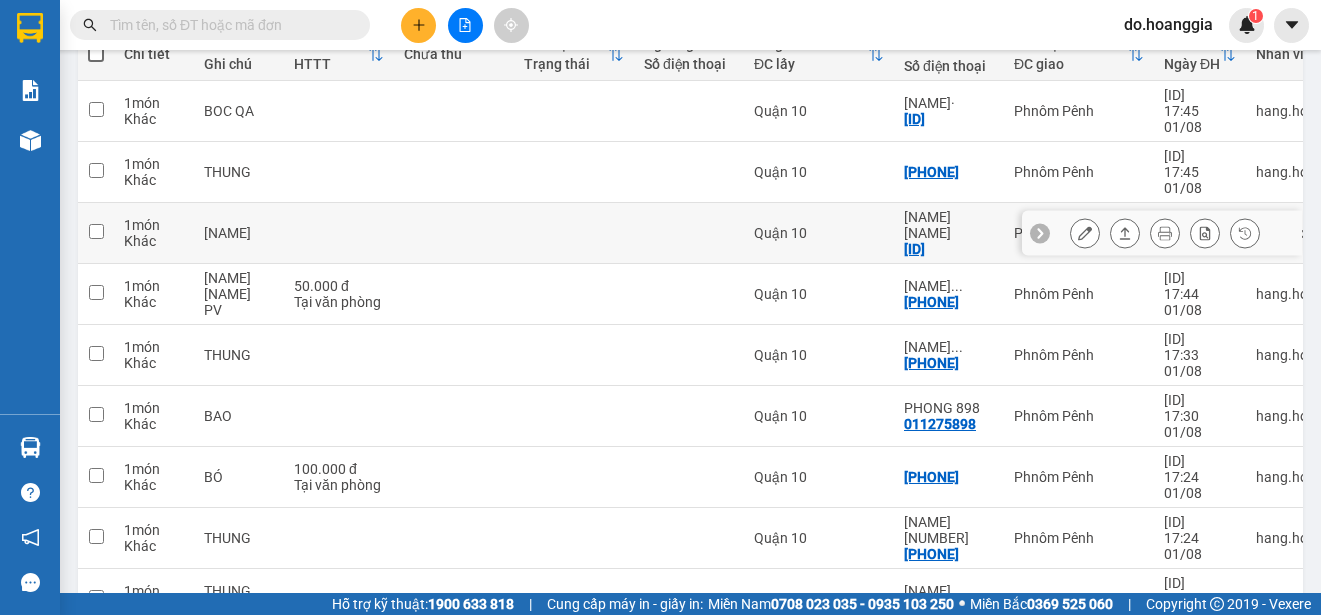 scroll, scrollTop: 0, scrollLeft: 0, axis: both 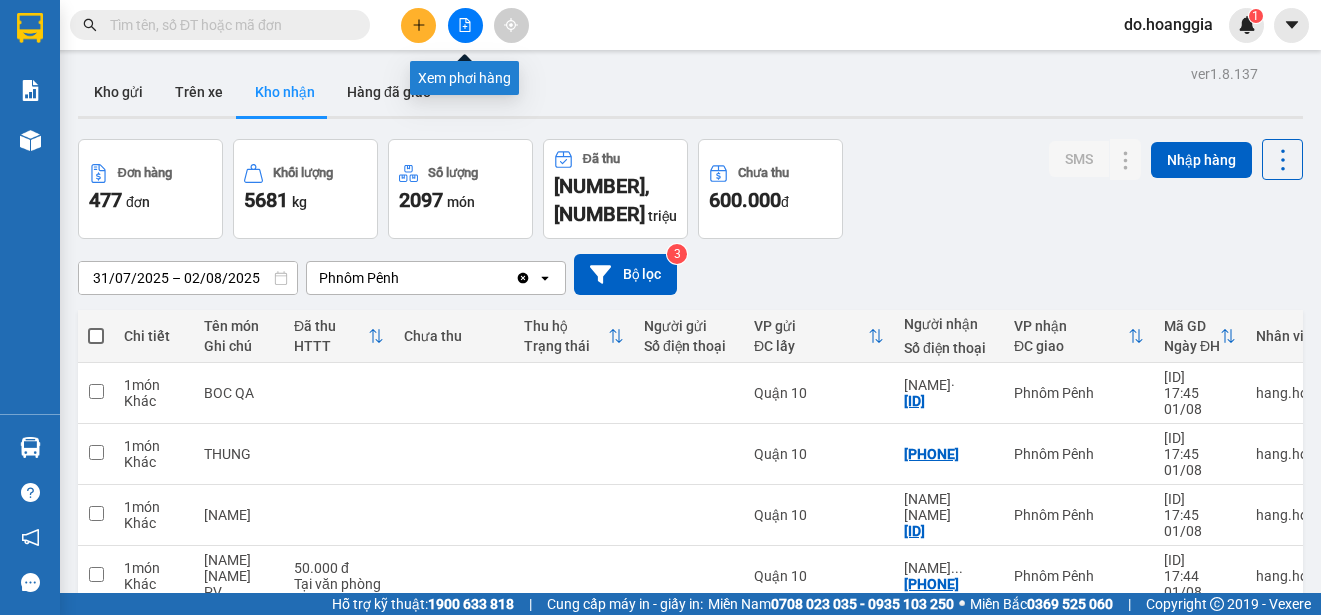 click 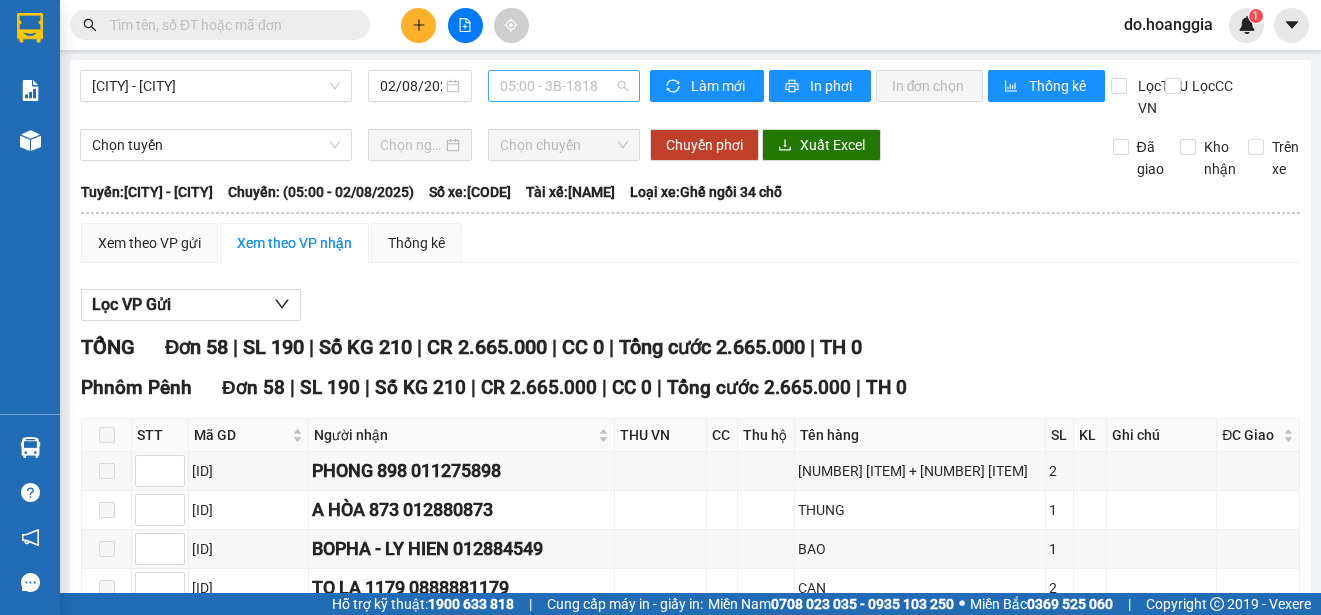 click on "[TIME] - [CODE]" at bounding box center (564, 86) 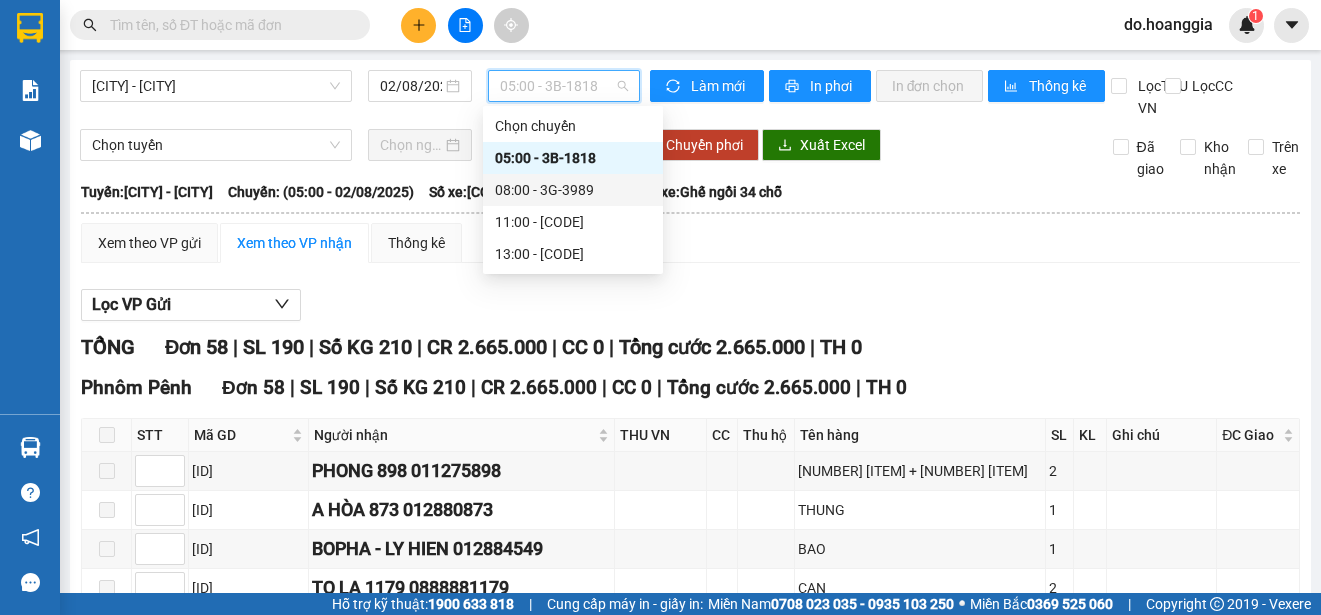 click on "[TIME] - [CODE]" at bounding box center (573, 190) 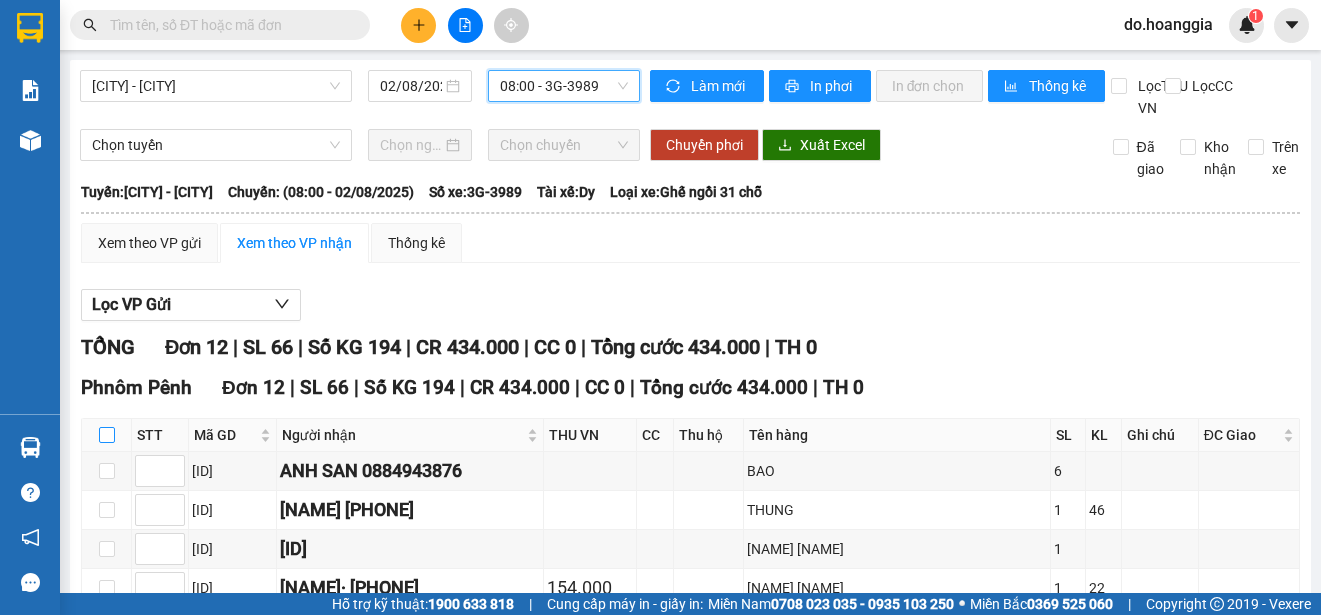 click at bounding box center [107, 435] 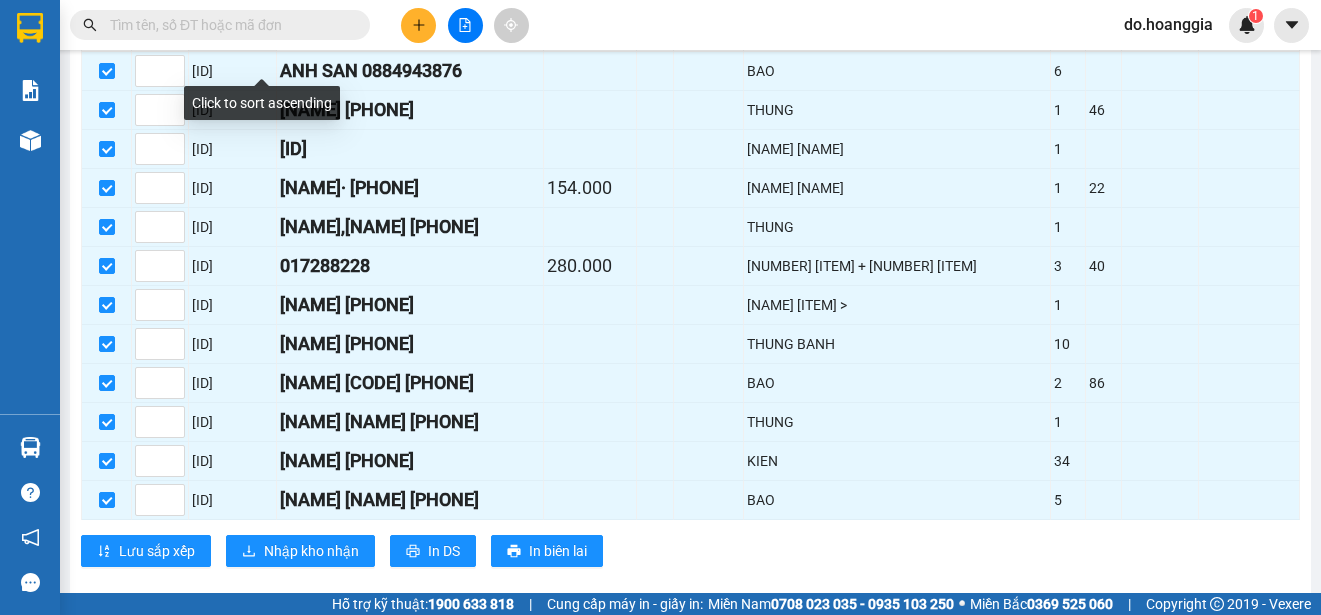 scroll, scrollTop: 452, scrollLeft: 0, axis: vertical 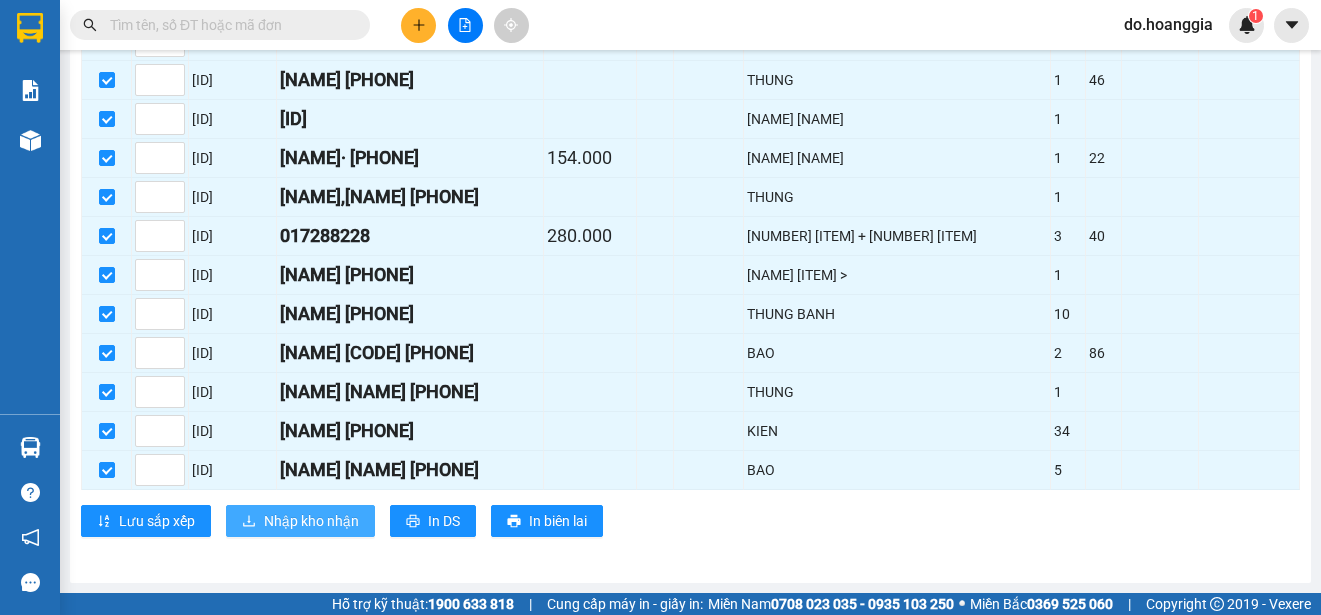 click on "Nhập kho nhận" at bounding box center [311, 521] 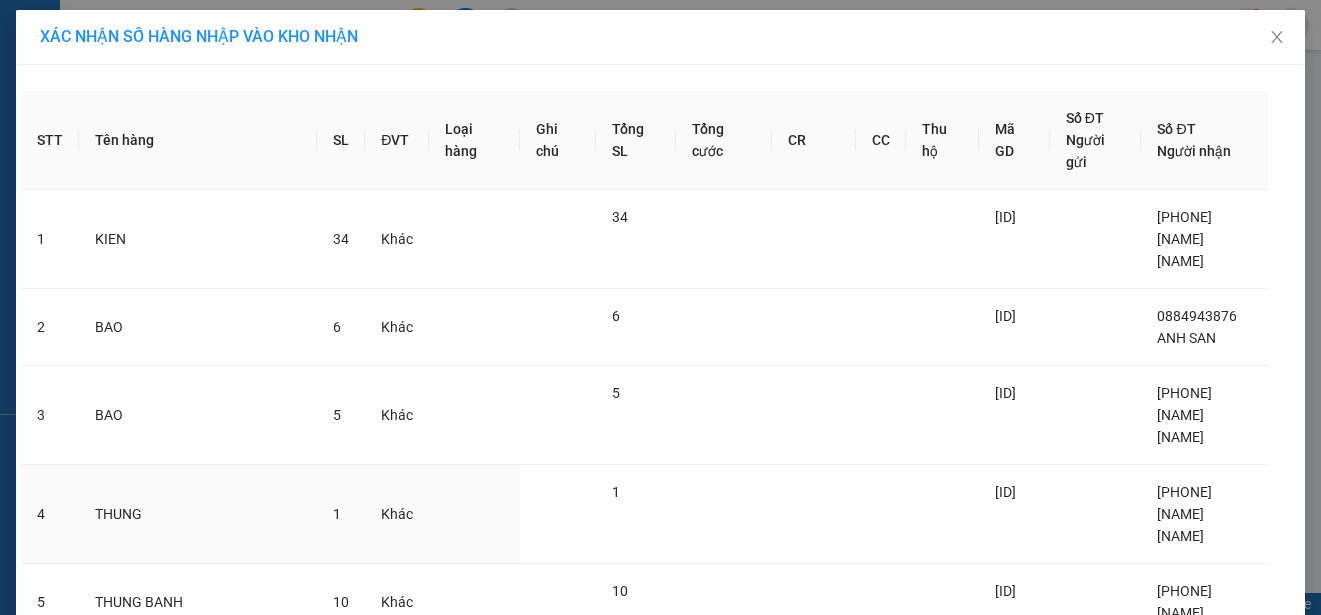 scroll, scrollTop: 579, scrollLeft: 0, axis: vertical 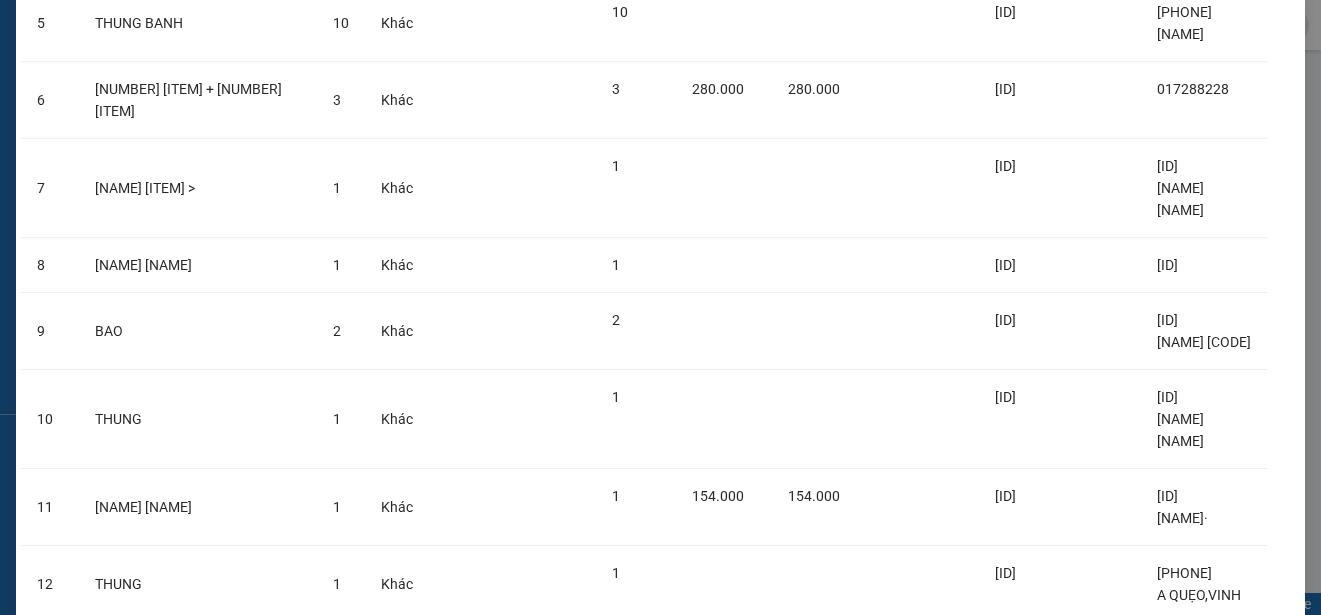 click on "Nhập hàng kho nhận" at bounding box center (734, 714) 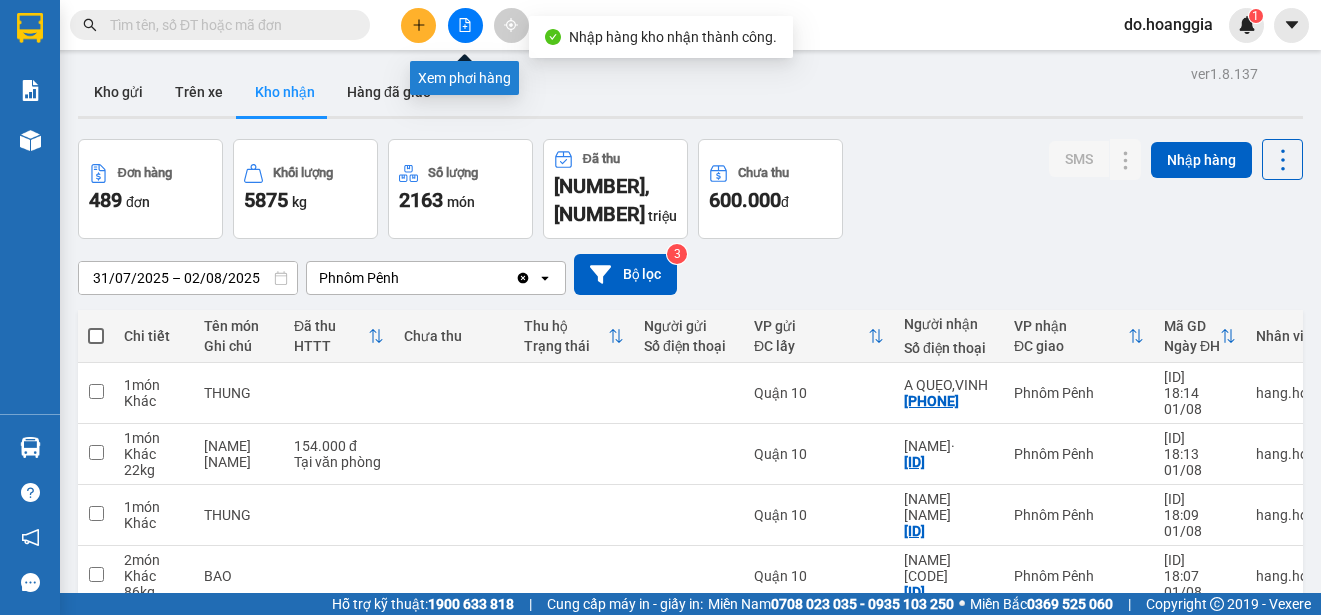 click 